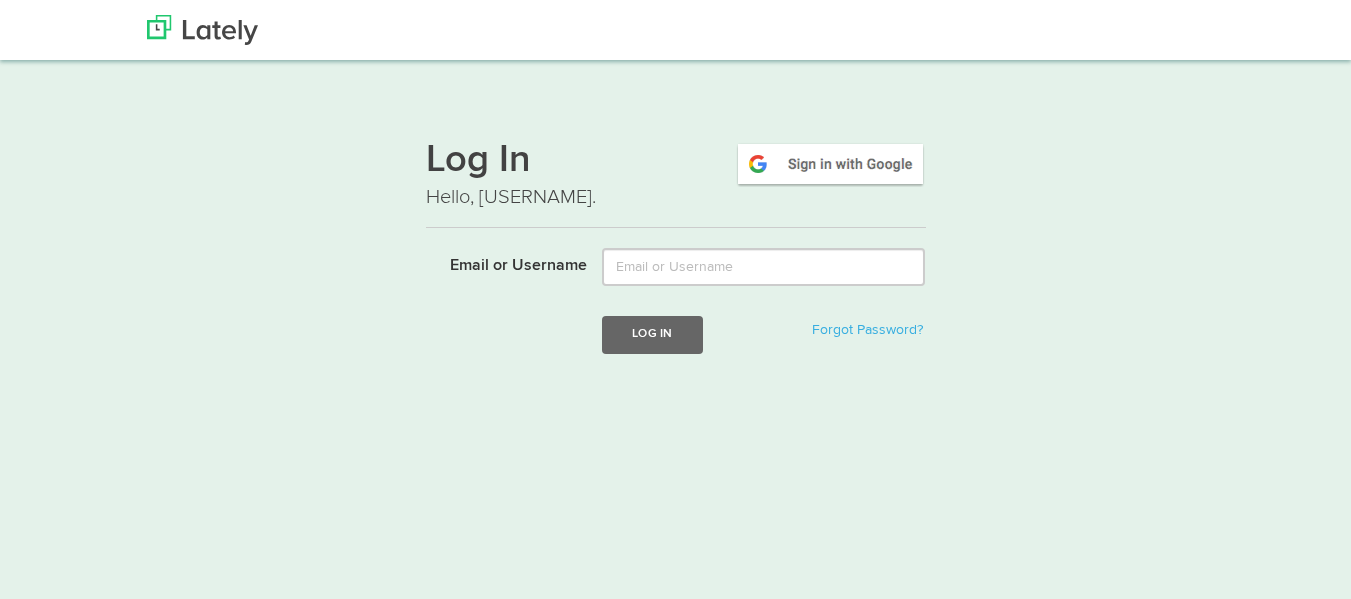 scroll, scrollTop: 0, scrollLeft: 0, axis: both 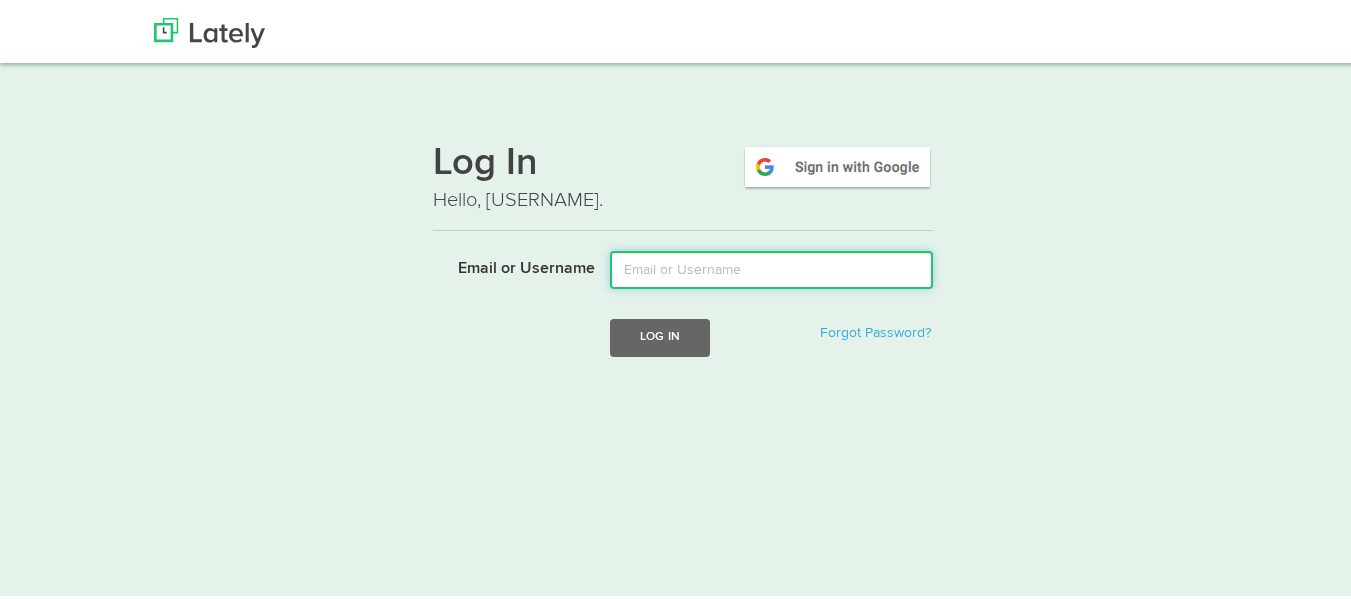 click on "Email or Username" at bounding box center [771, 267] 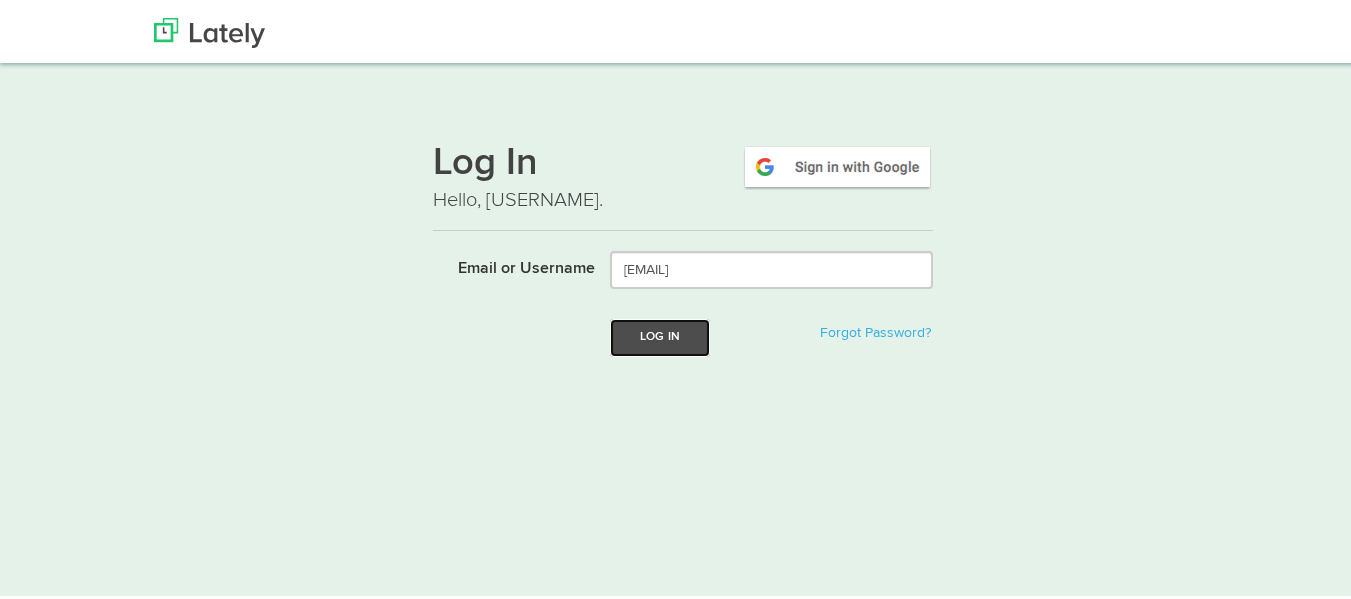 click on "Log In" at bounding box center (660, 334) 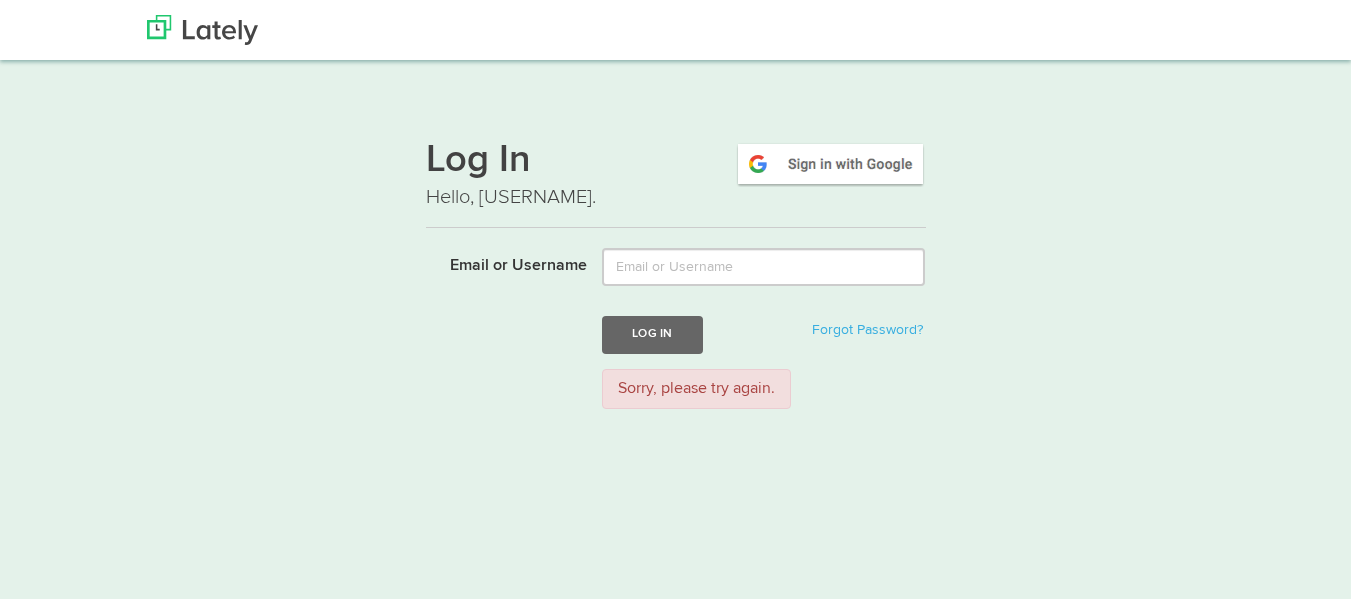 scroll, scrollTop: 0, scrollLeft: 0, axis: both 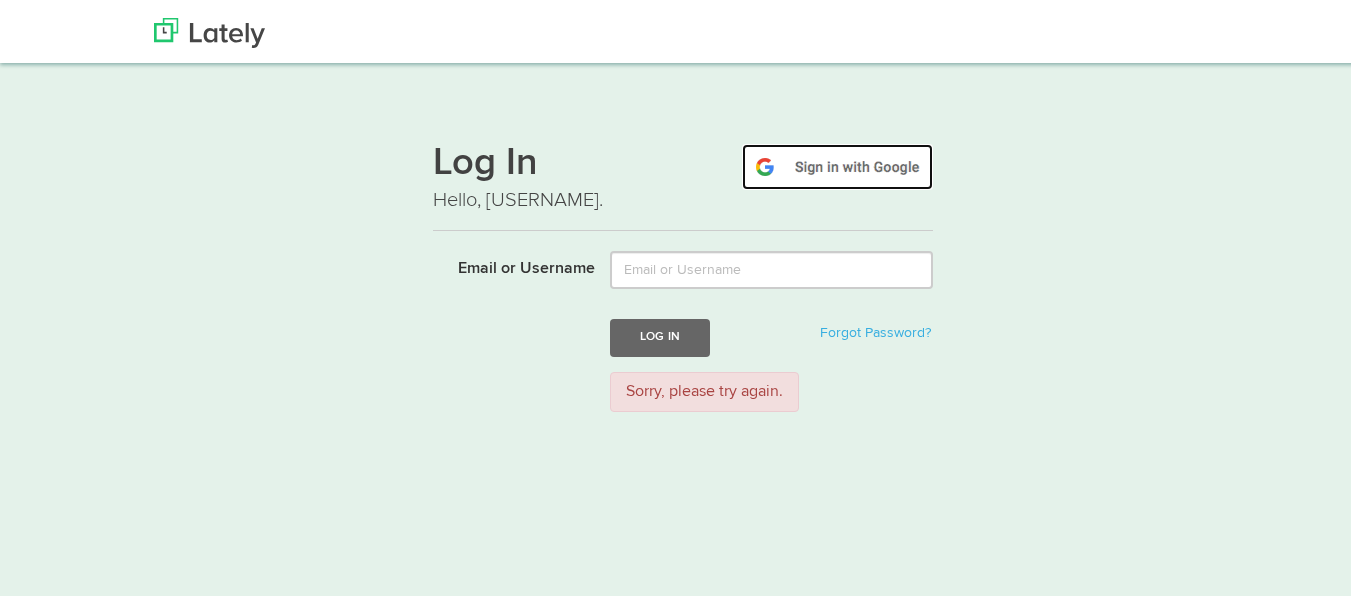 click at bounding box center [837, 164] 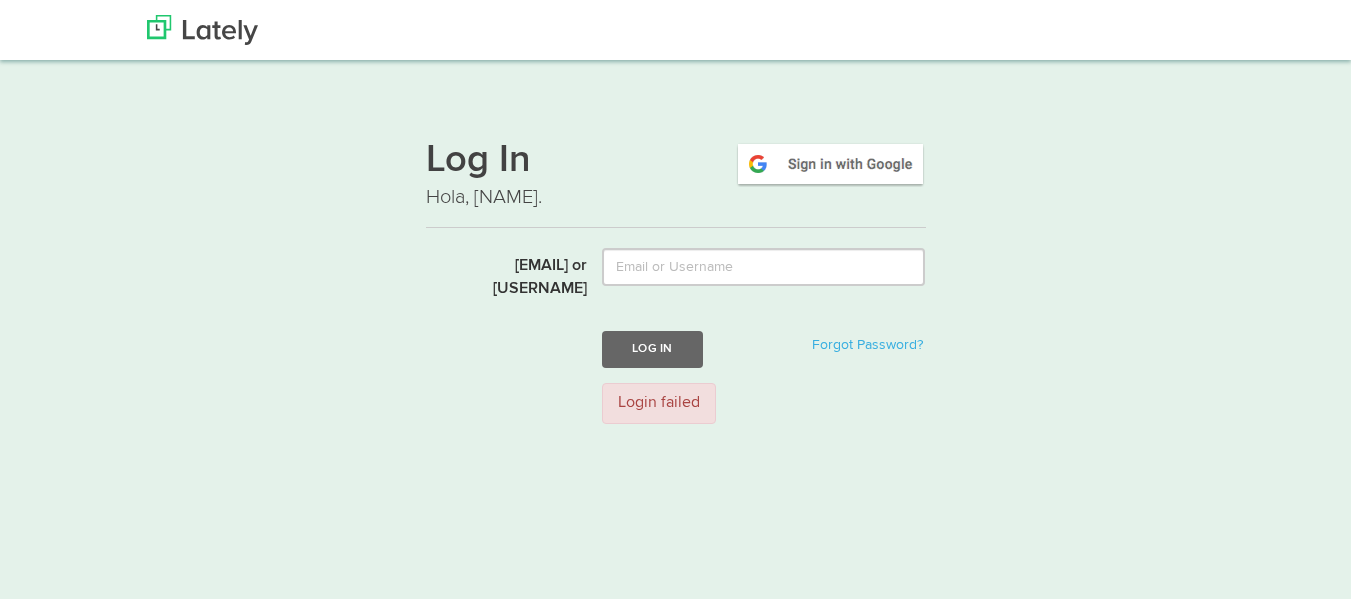 scroll, scrollTop: 0, scrollLeft: 0, axis: both 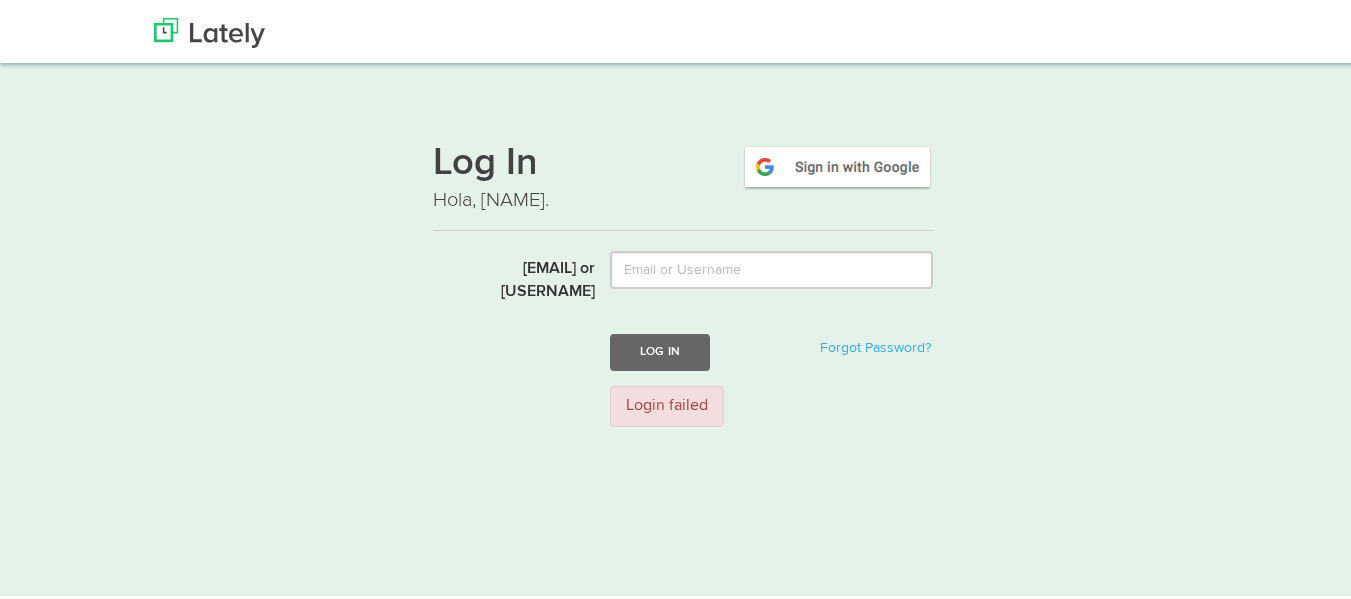 click on "Login failed" at bounding box center [667, 403] 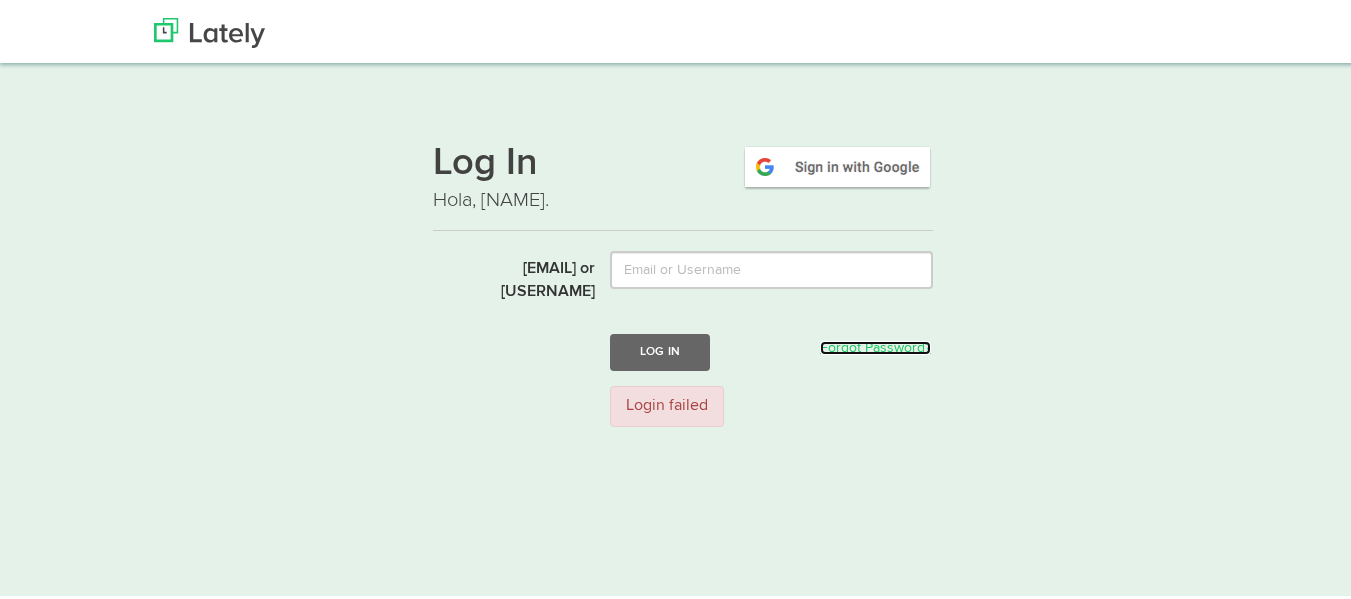click on "Forgot Password?" at bounding box center [875, 345] 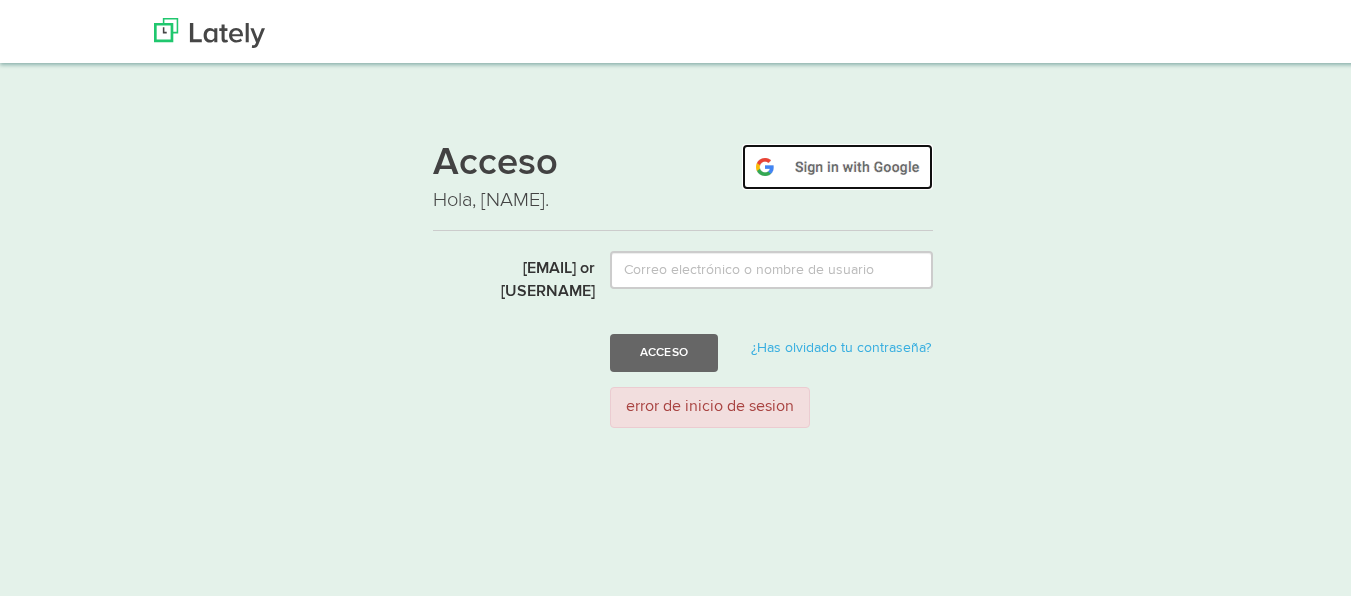 click at bounding box center [837, 164] 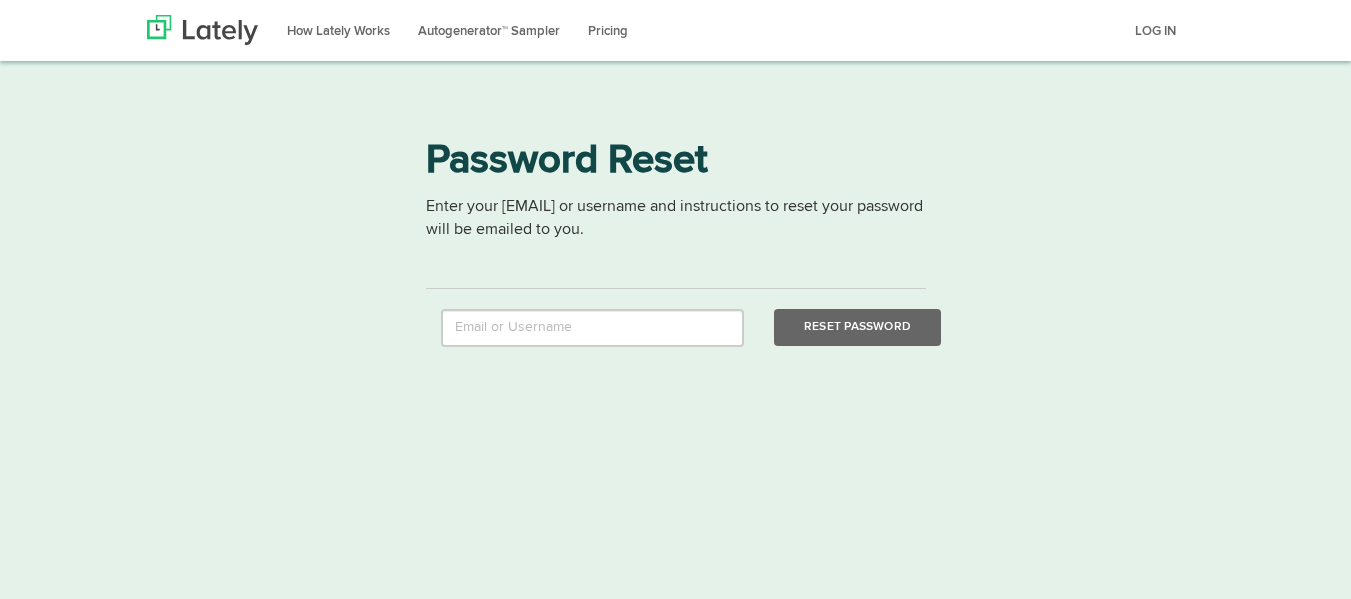 scroll, scrollTop: 0, scrollLeft: 0, axis: both 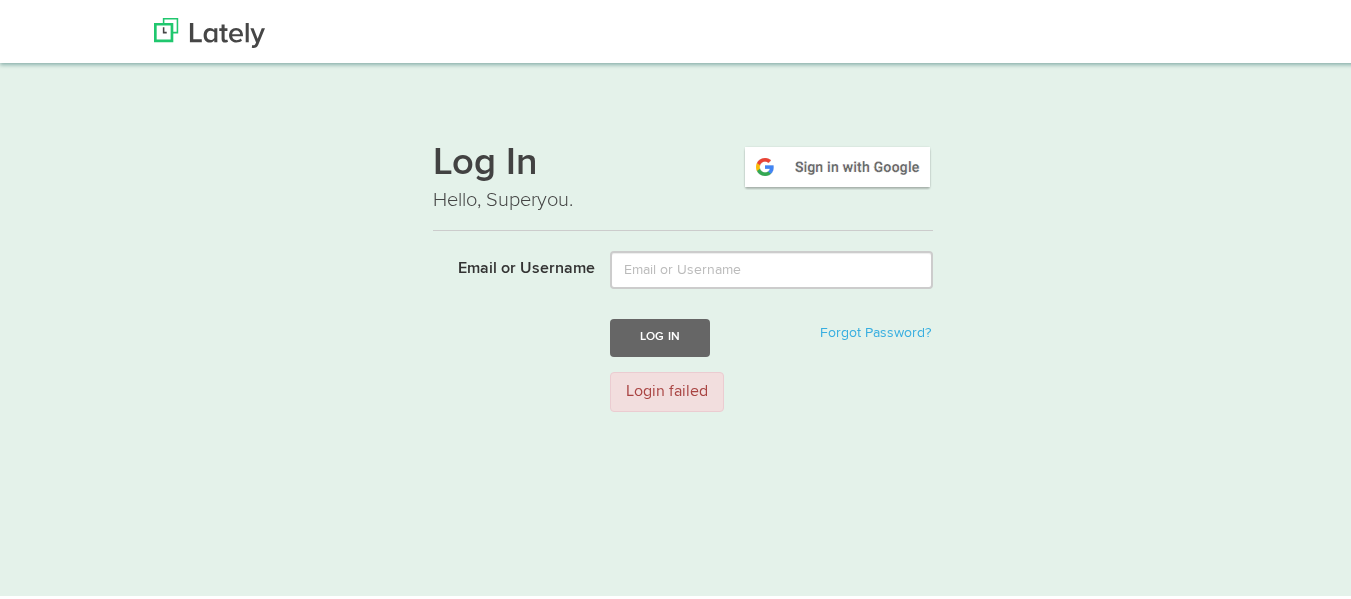 click on "Login failed" at bounding box center [667, 389] 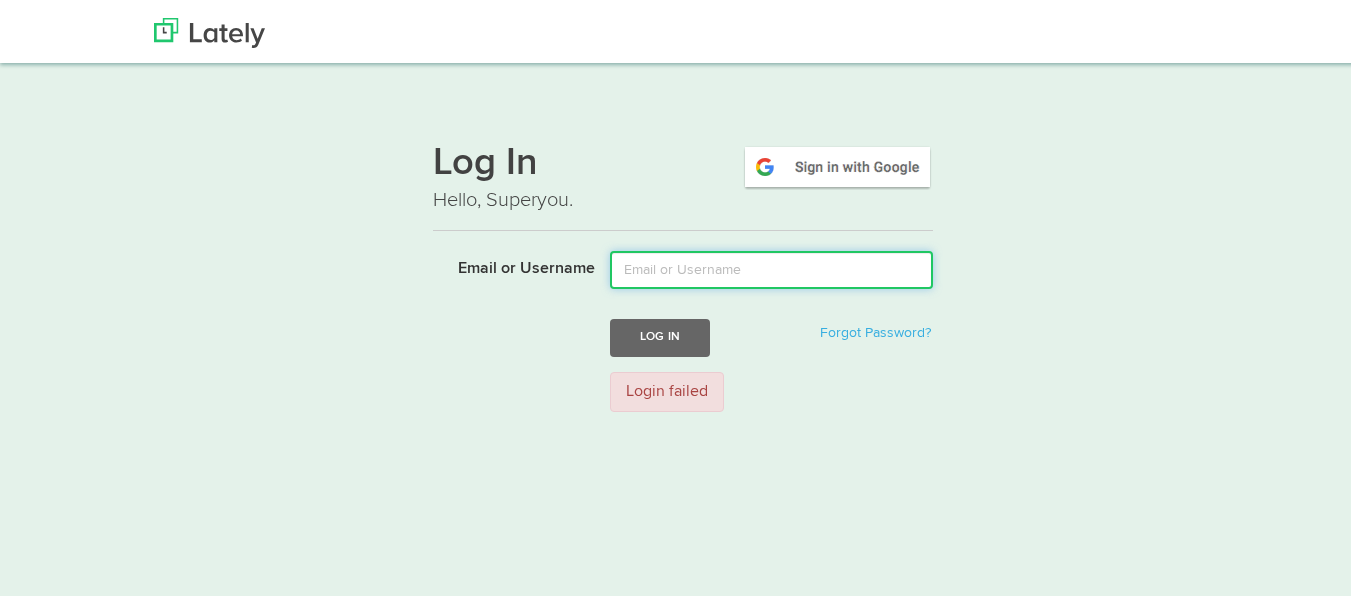 click on "Email or Username" at bounding box center [771, 267] 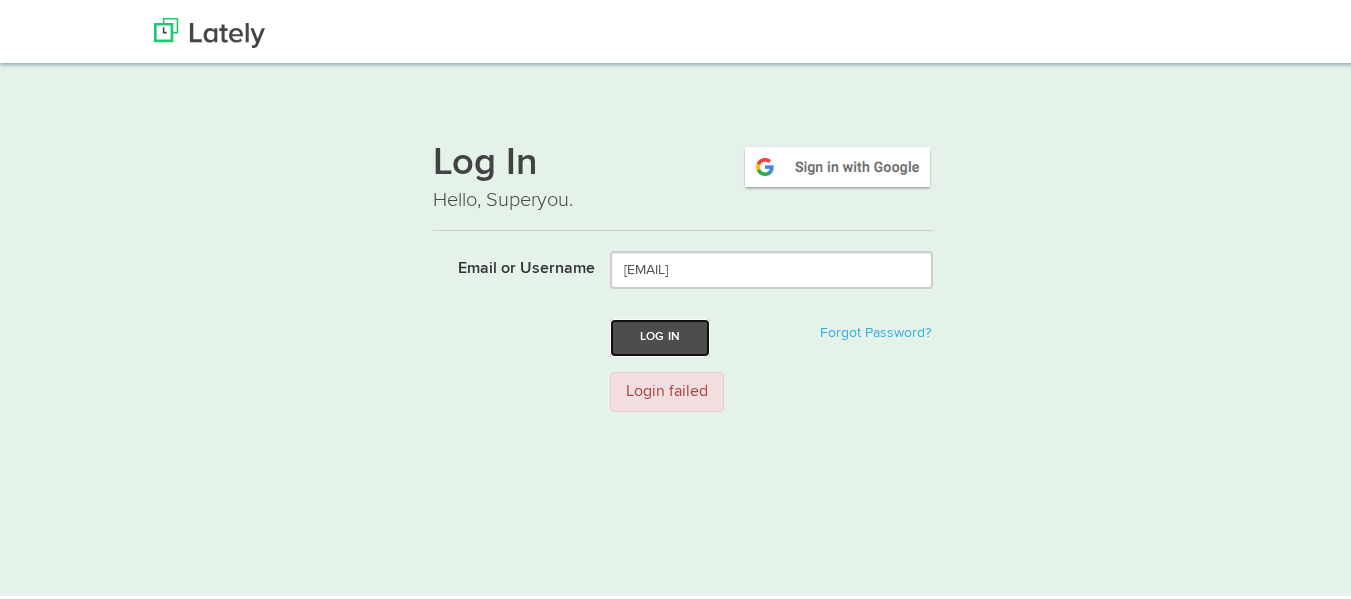 click on "Log In" at bounding box center (660, 334) 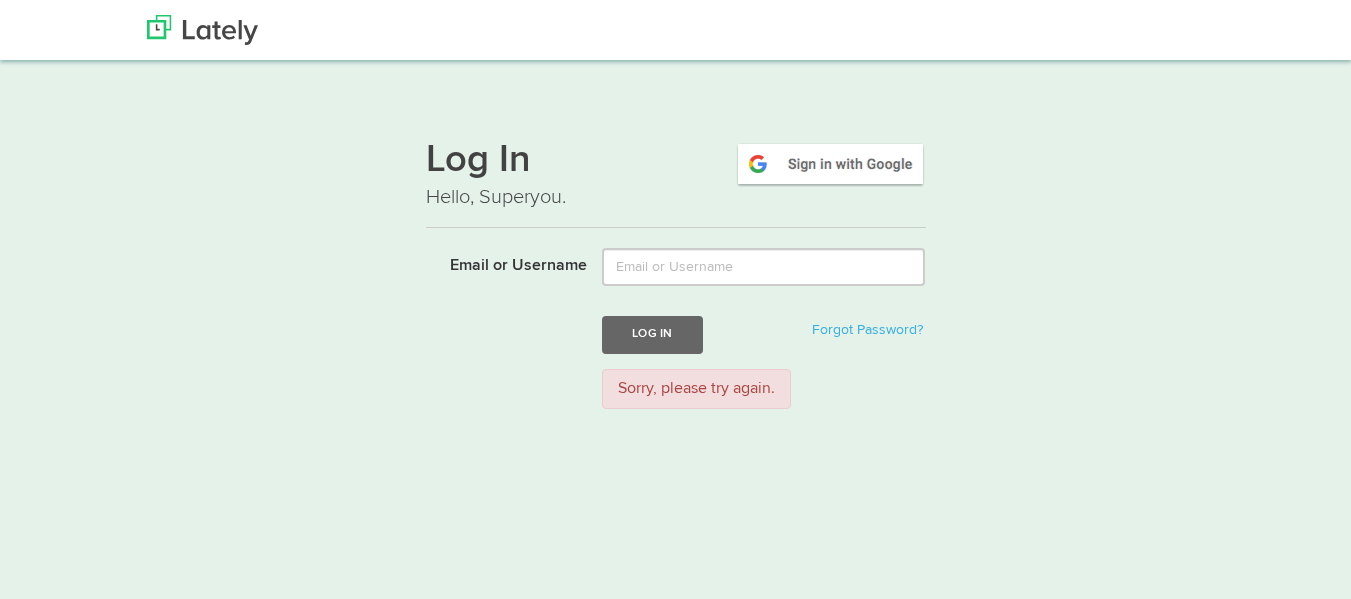 scroll, scrollTop: 0, scrollLeft: 0, axis: both 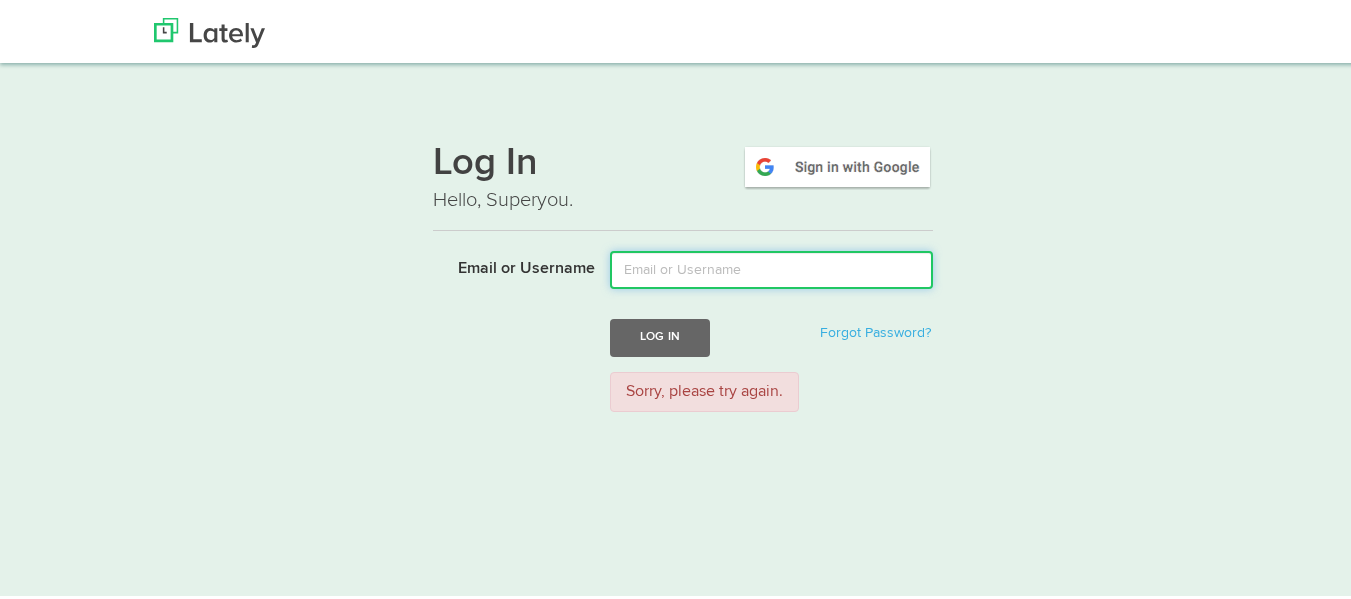 click on "Email or Username" at bounding box center (771, 267) 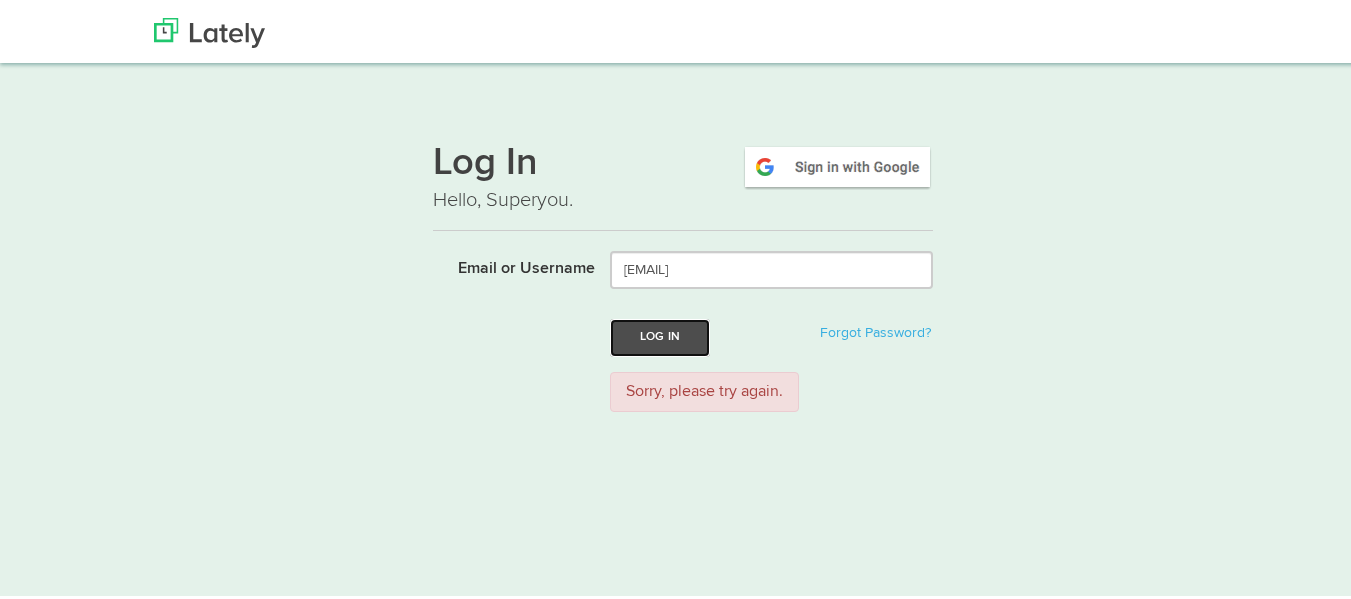 click on "Log In" at bounding box center (660, 334) 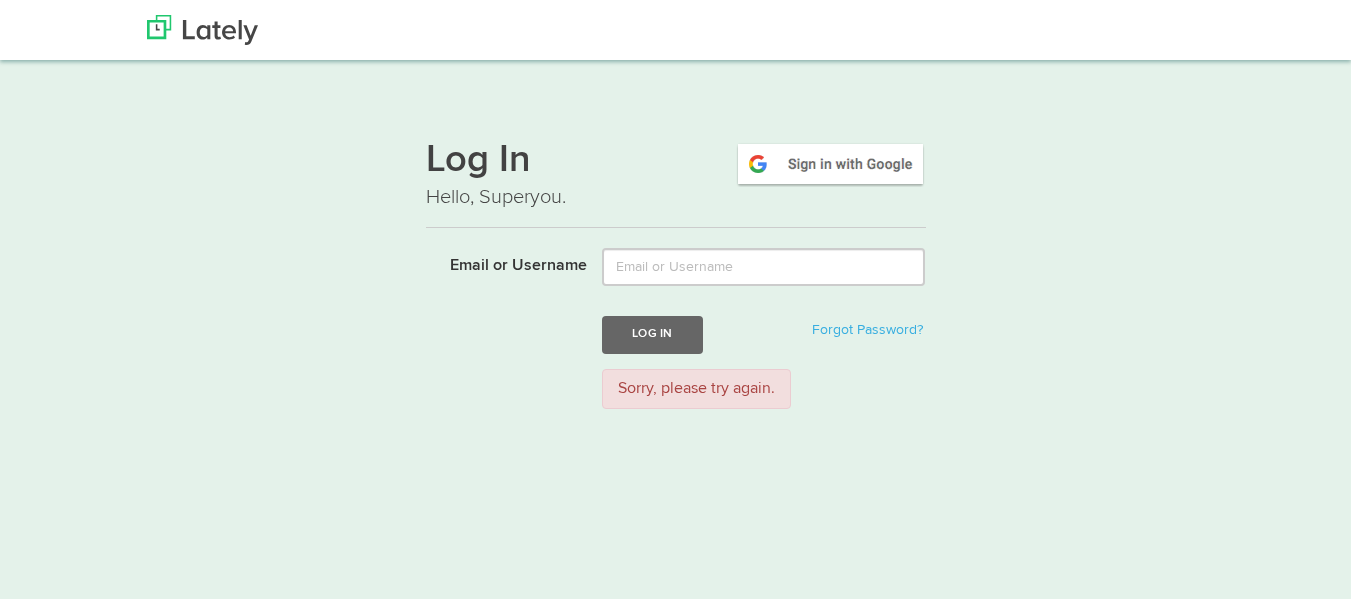 scroll, scrollTop: 0, scrollLeft: 0, axis: both 